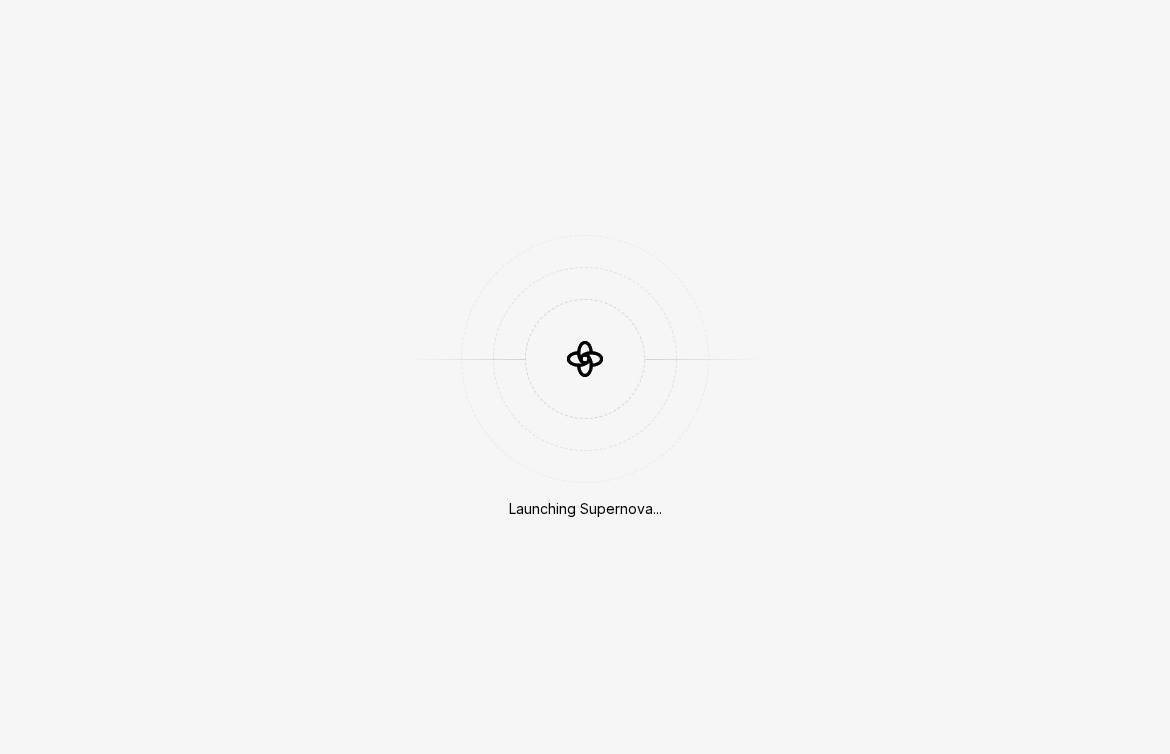 scroll, scrollTop: 0, scrollLeft: 0, axis: both 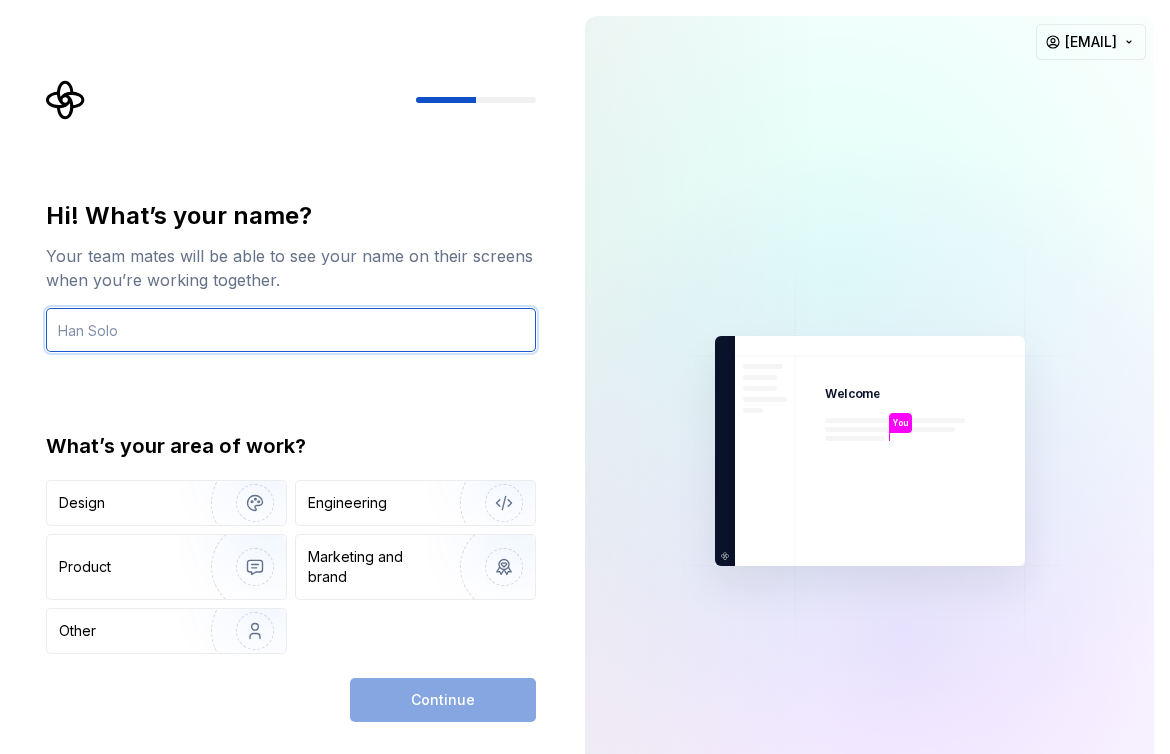 click at bounding box center [291, 330] 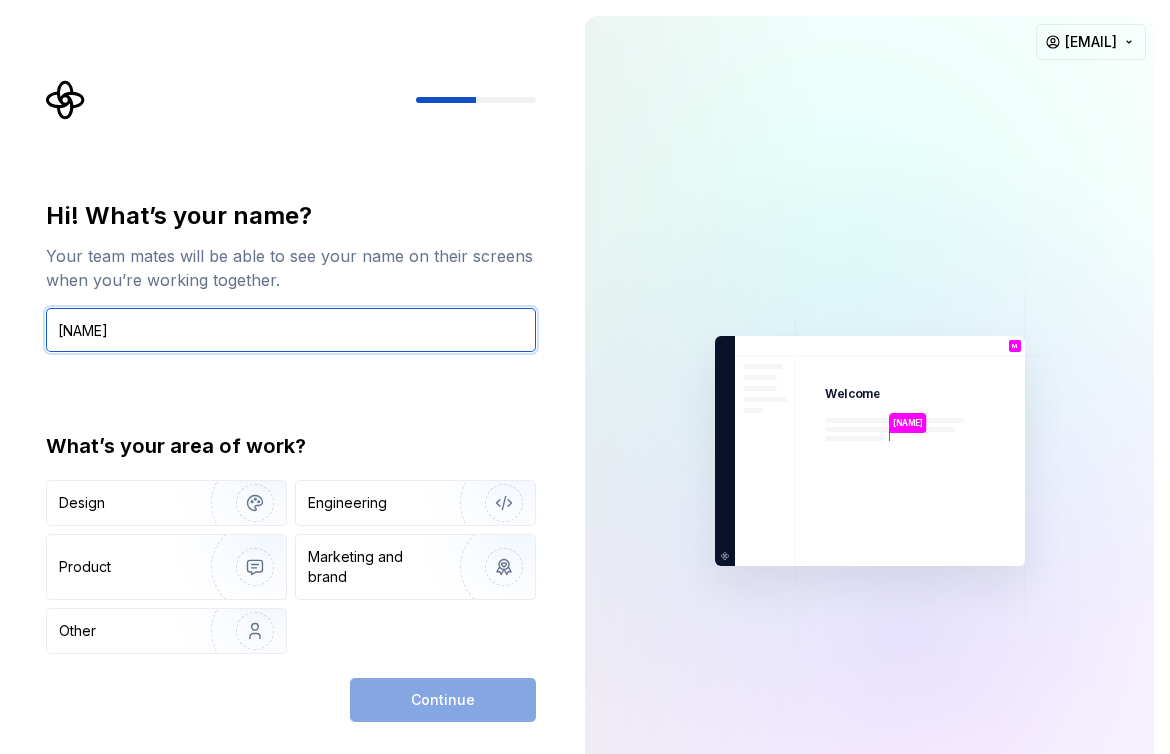 type on "[NAME]" 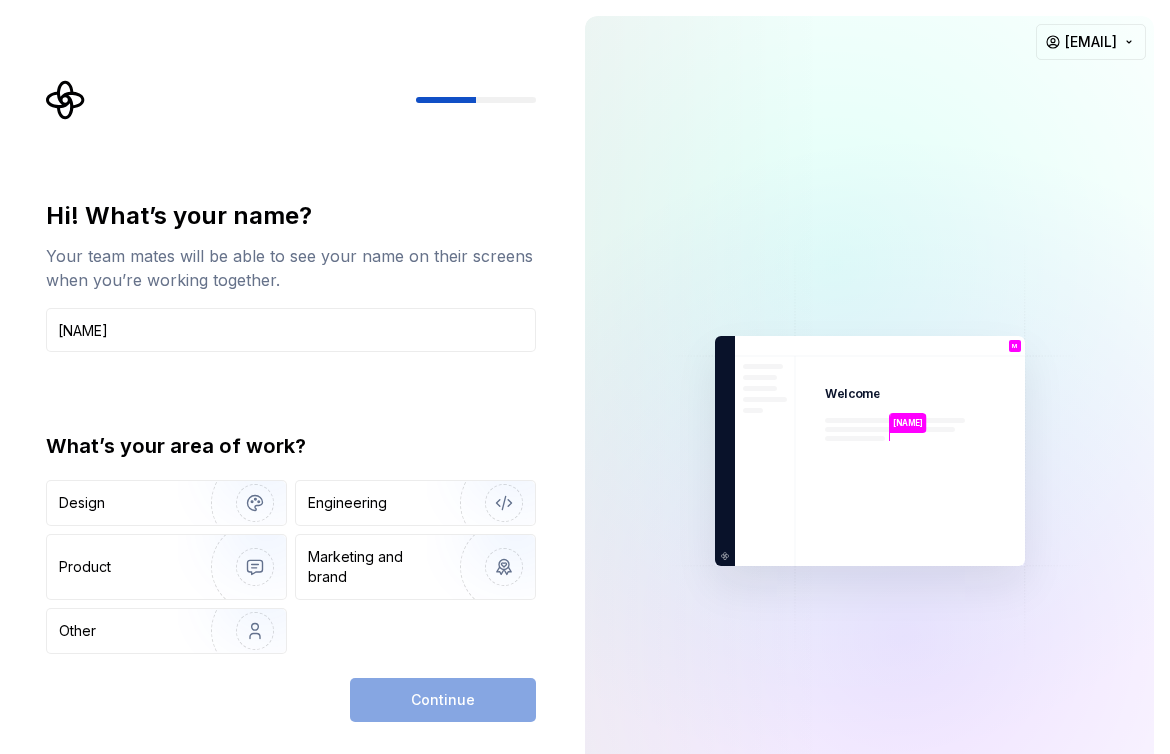 click on "Continue" at bounding box center [443, 700] 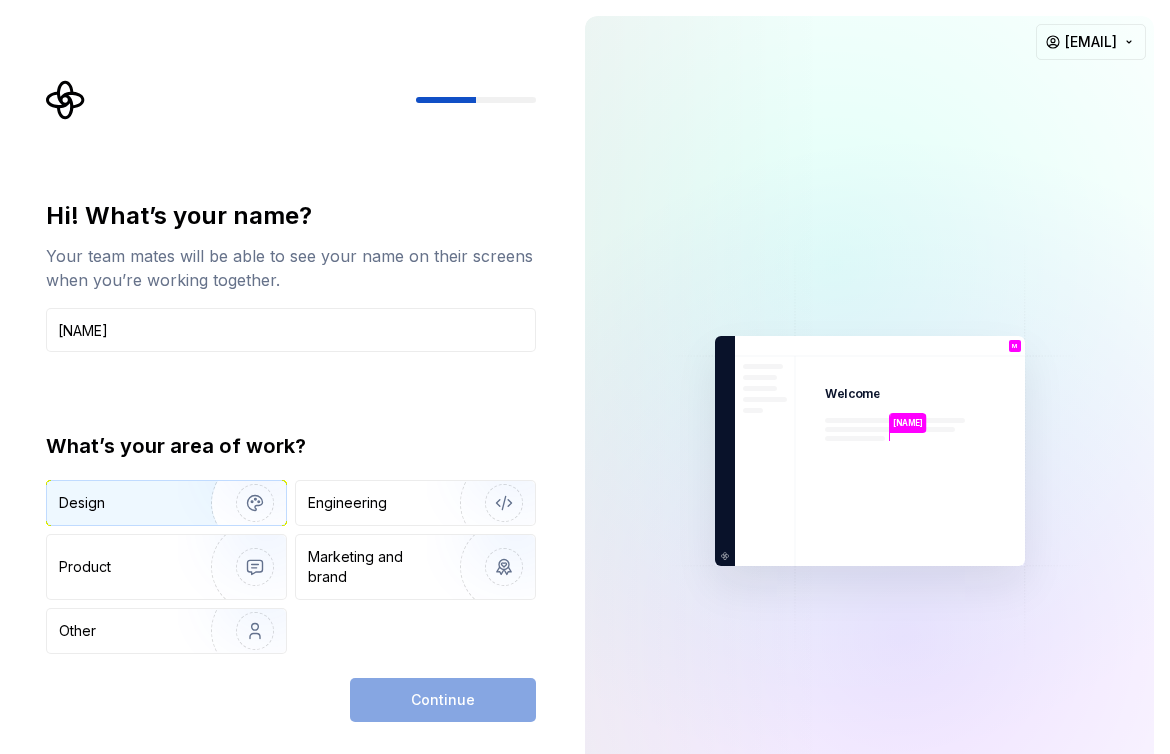 click at bounding box center (242, 503) 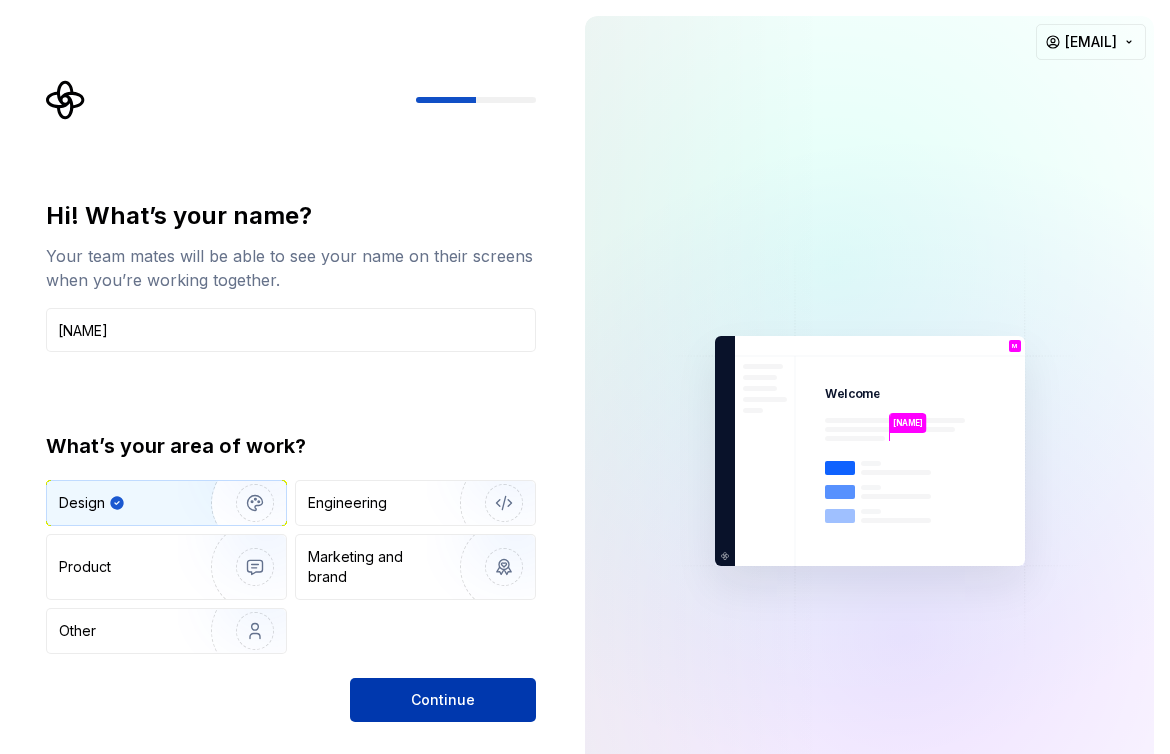 click on "Continue" at bounding box center [443, 700] 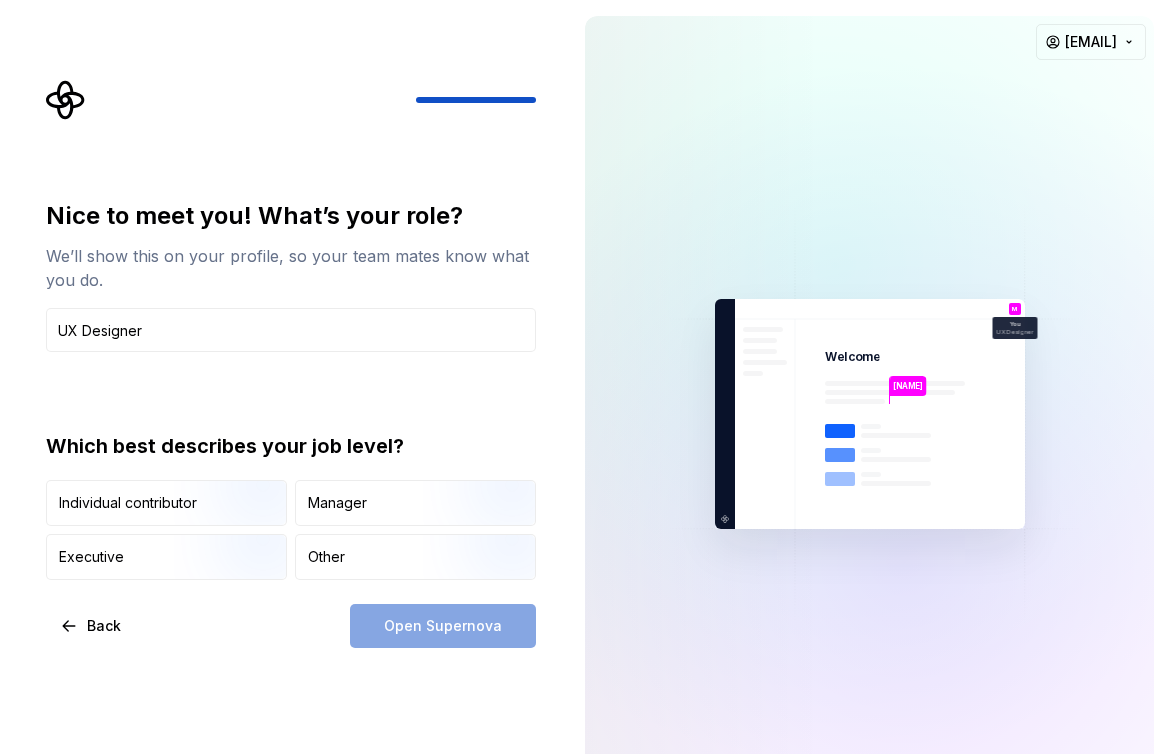 type on "UX Designer" 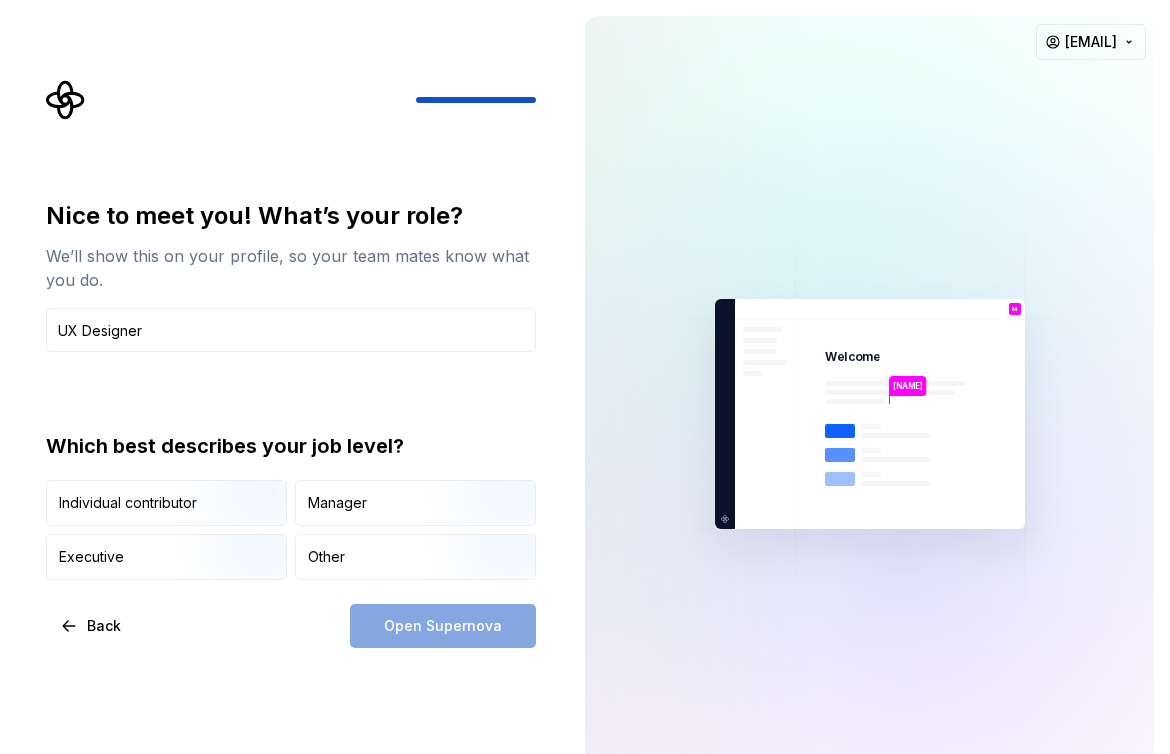 click on "Open Supernova" at bounding box center [443, 626] 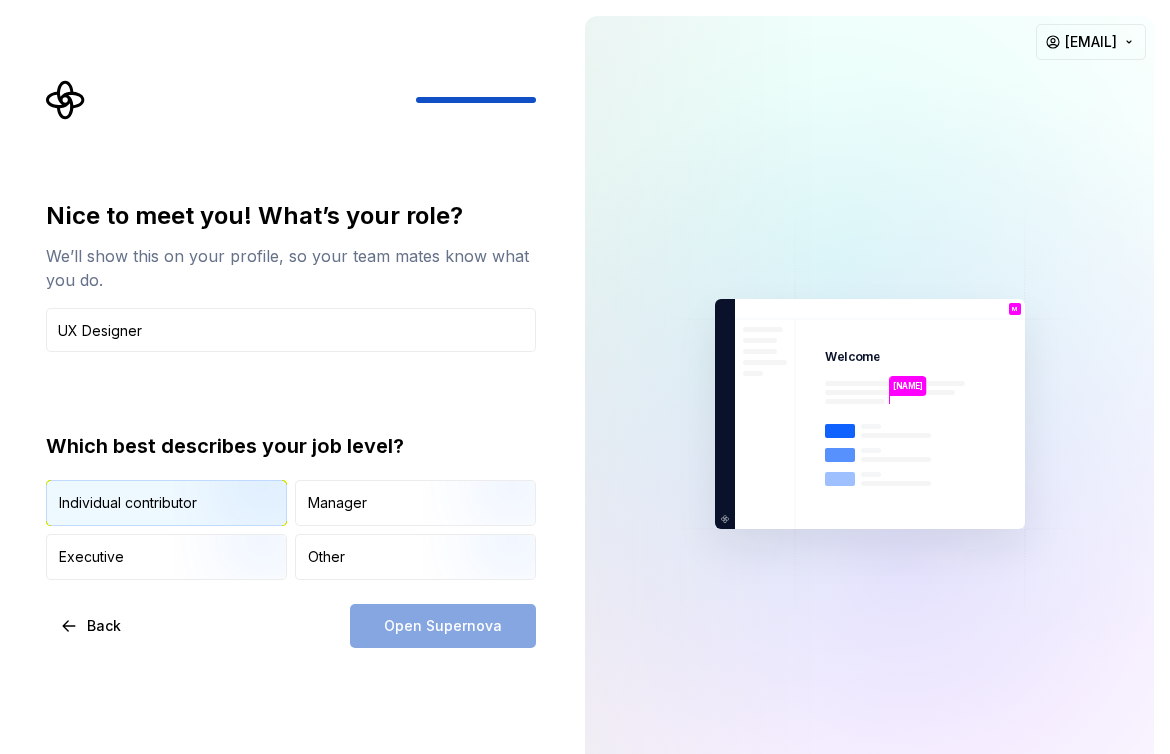 click at bounding box center (238, 528) 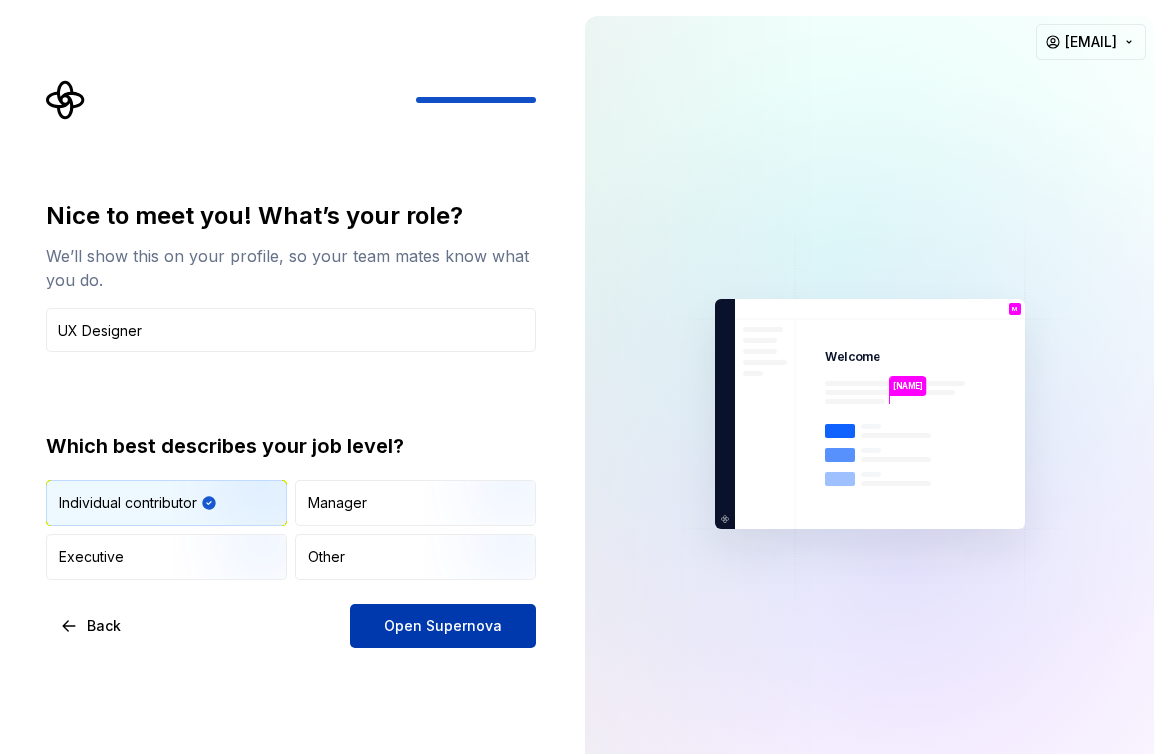 click on "Open Supernova" at bounding box center [443, 626] 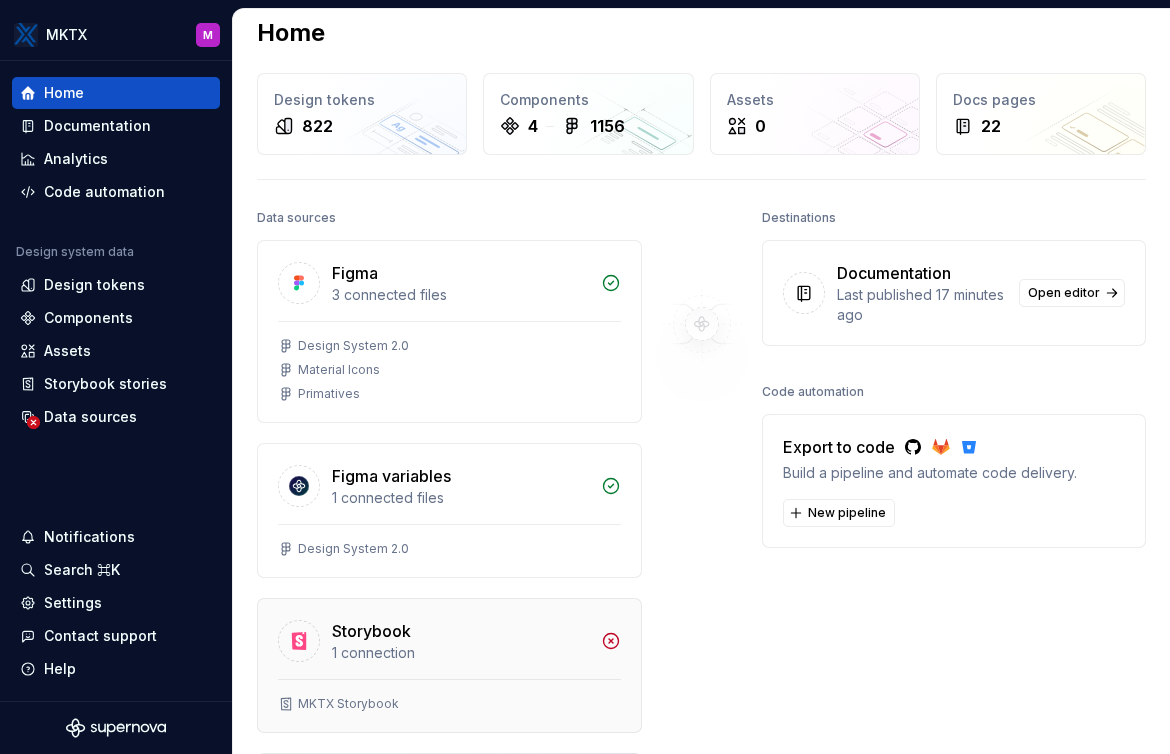 scroll, scrollTop: 0, scrollLeft: 0, axis: both 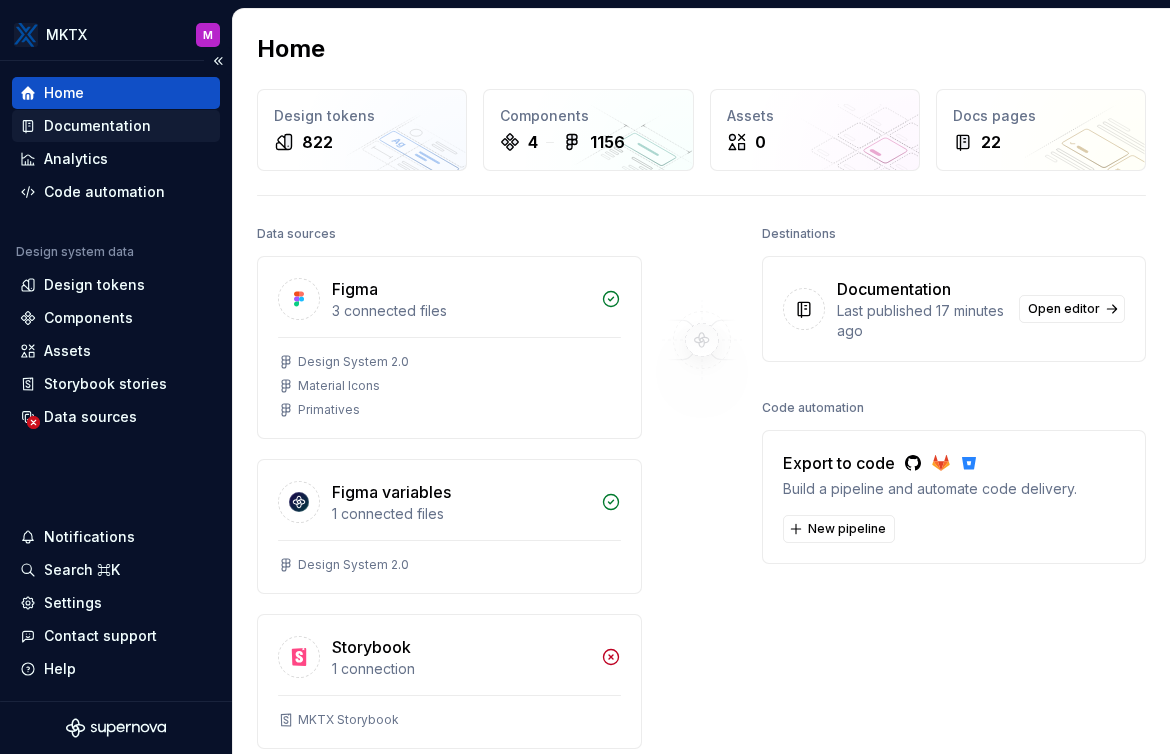click on "Documentation" at bounding box center [97, 126] 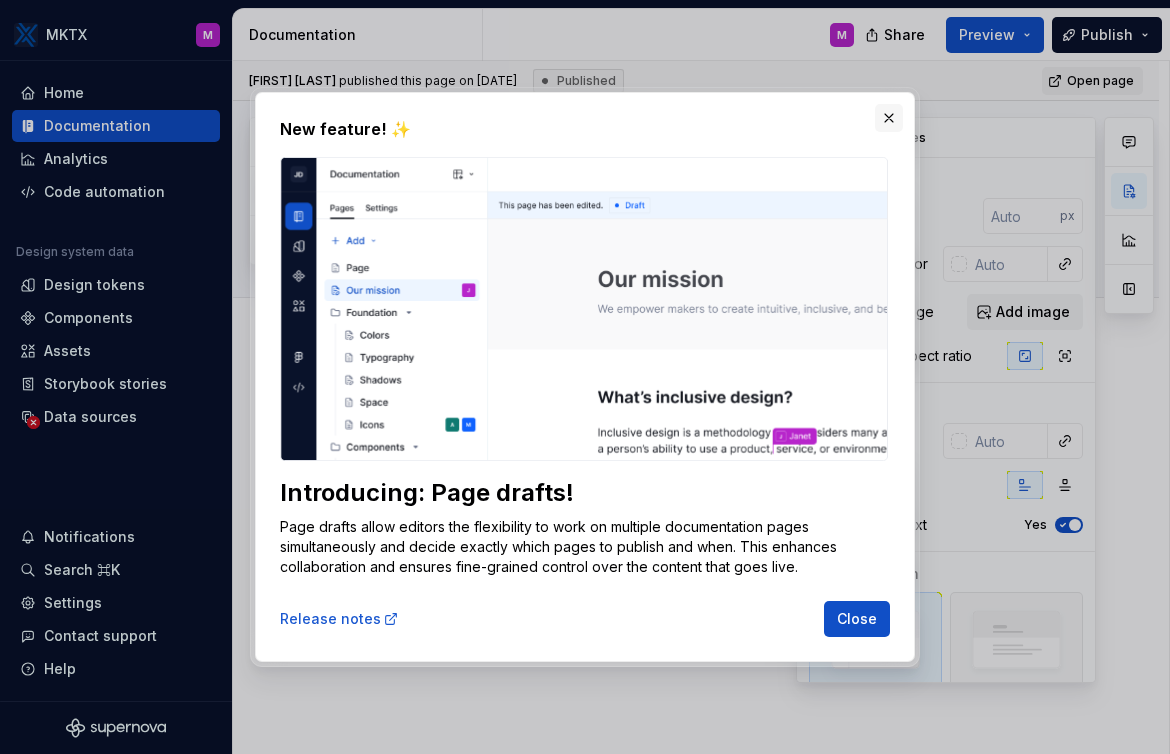 click at bounding box center [889, 118] 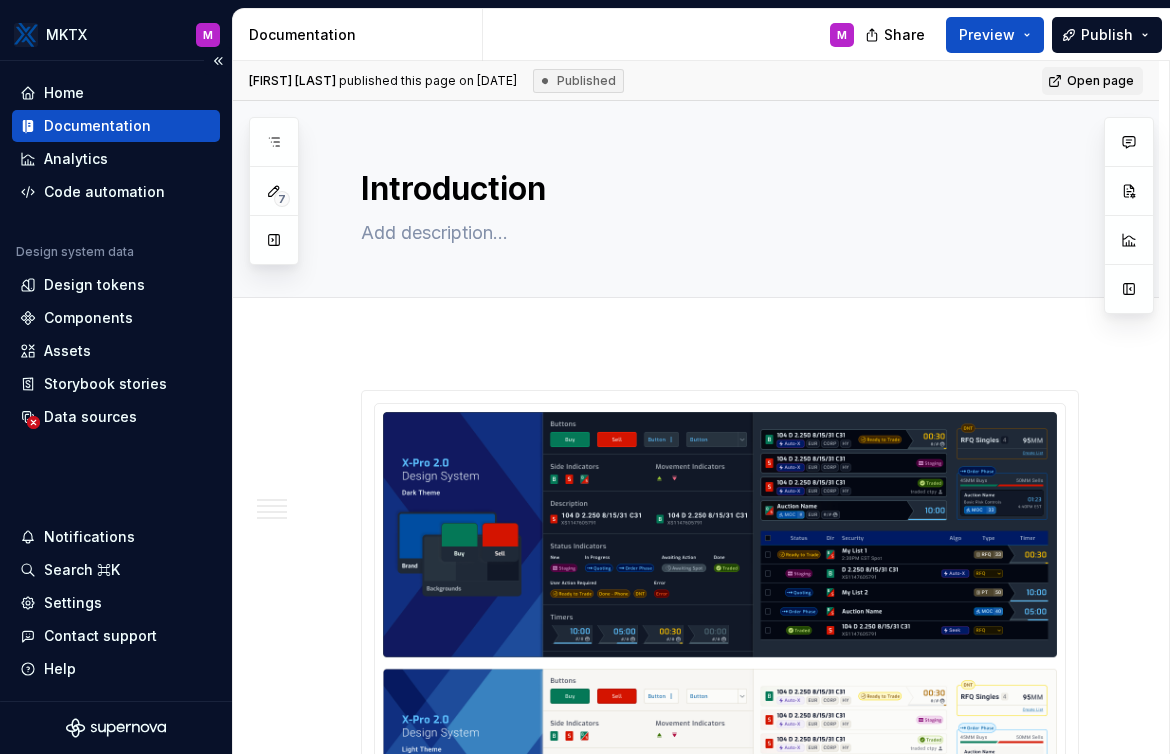 click on "Documentation" at bounding box center (97, 126) 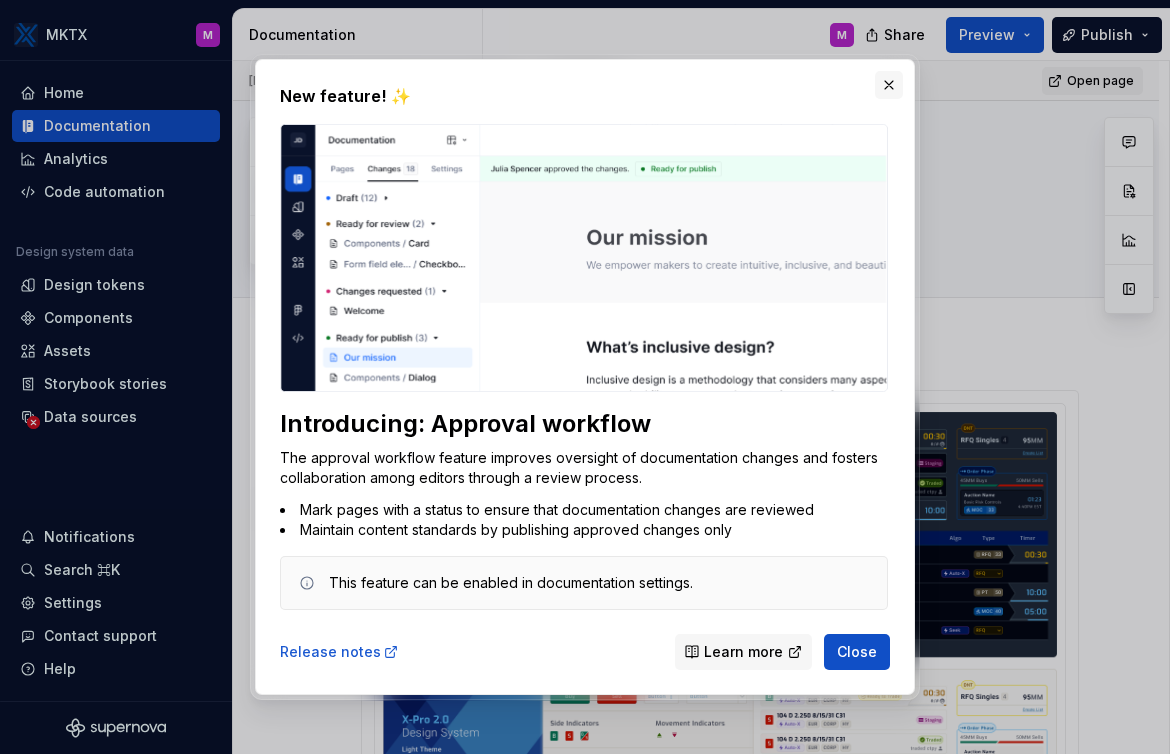 click at bounding box center (889, 85) 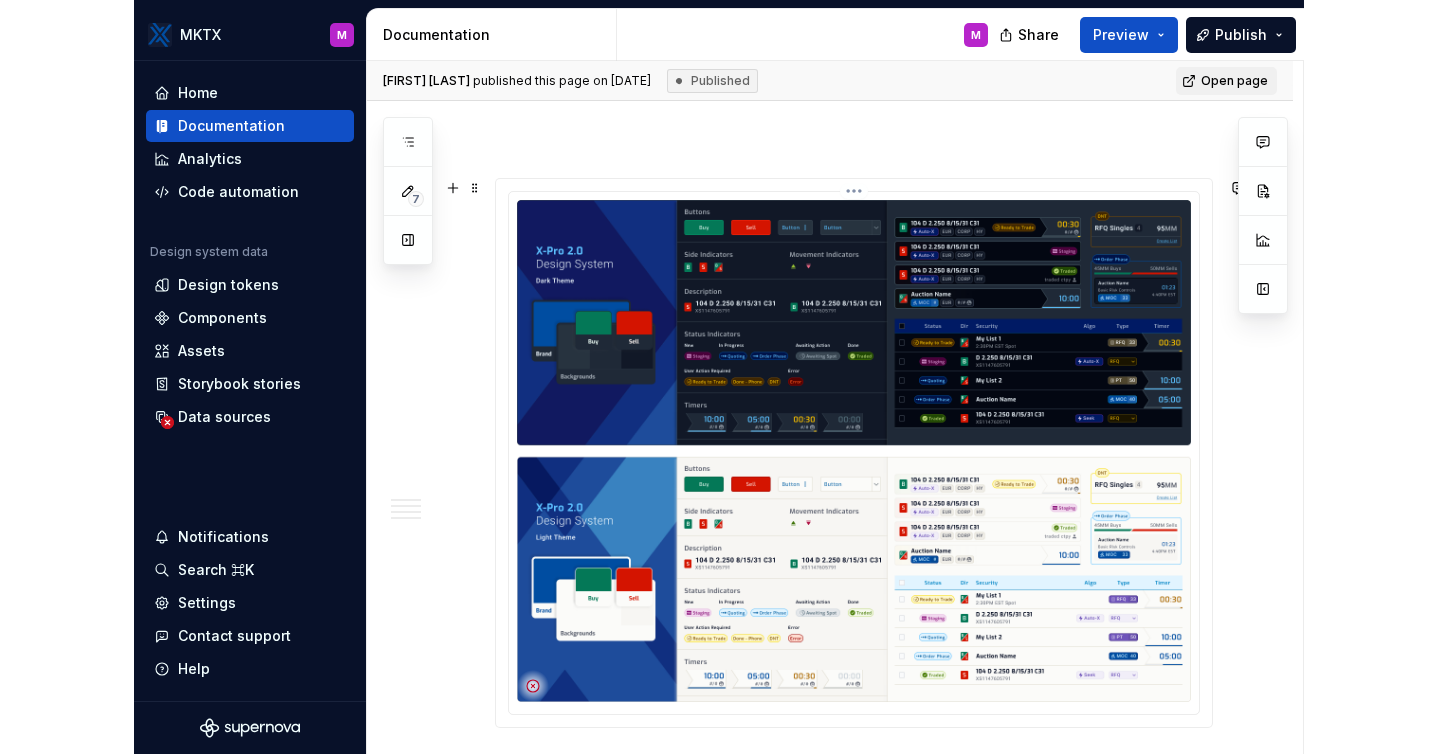 scroll, scrollTop: 0, scrollLeft: 0, axis: both 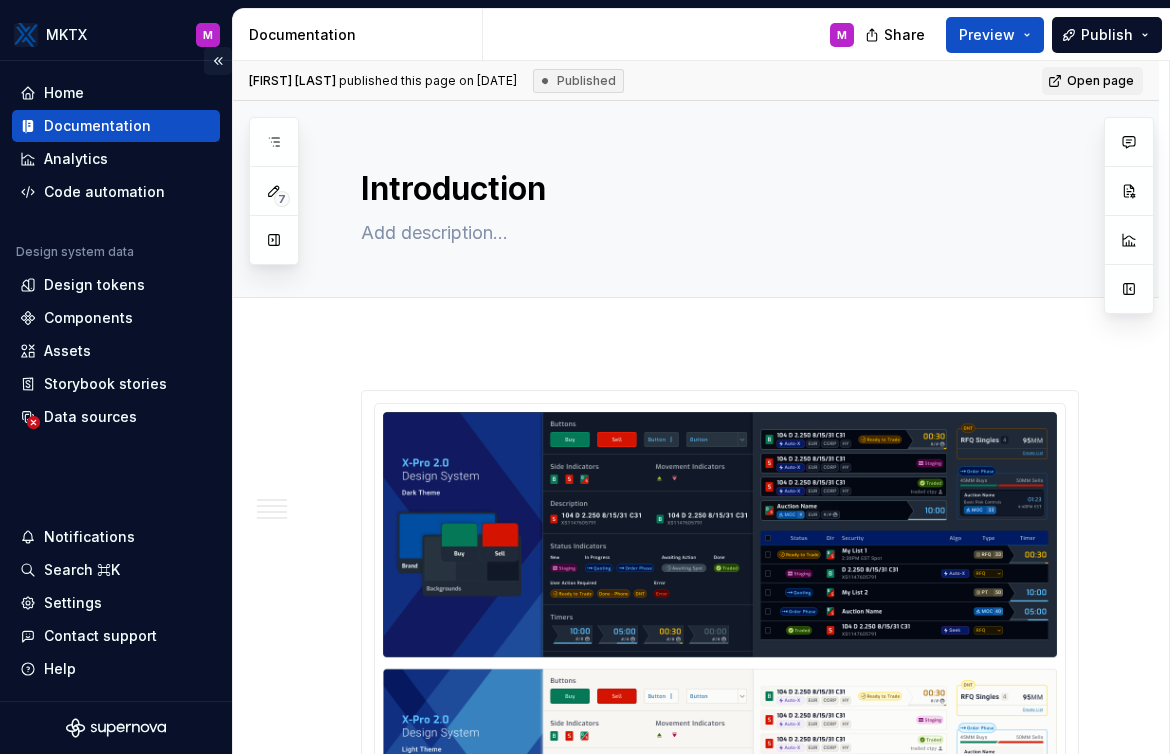 click at bounding box center [218, 61] 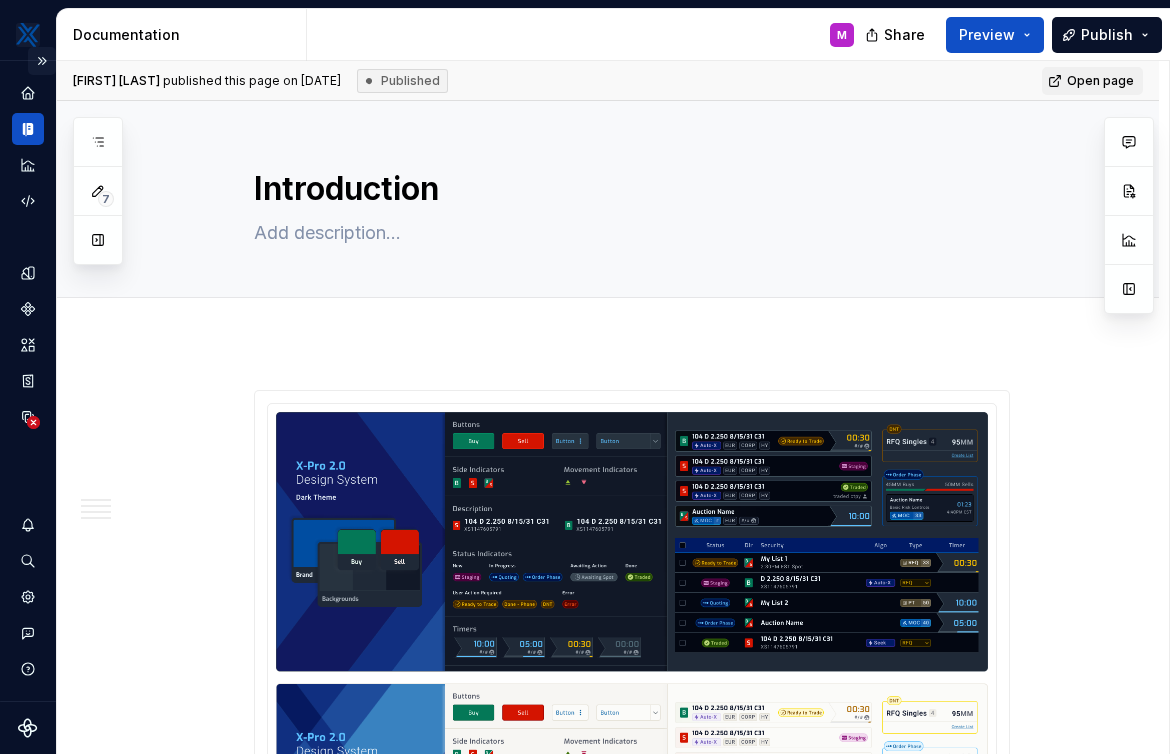 click at bounding box center (42, 61) 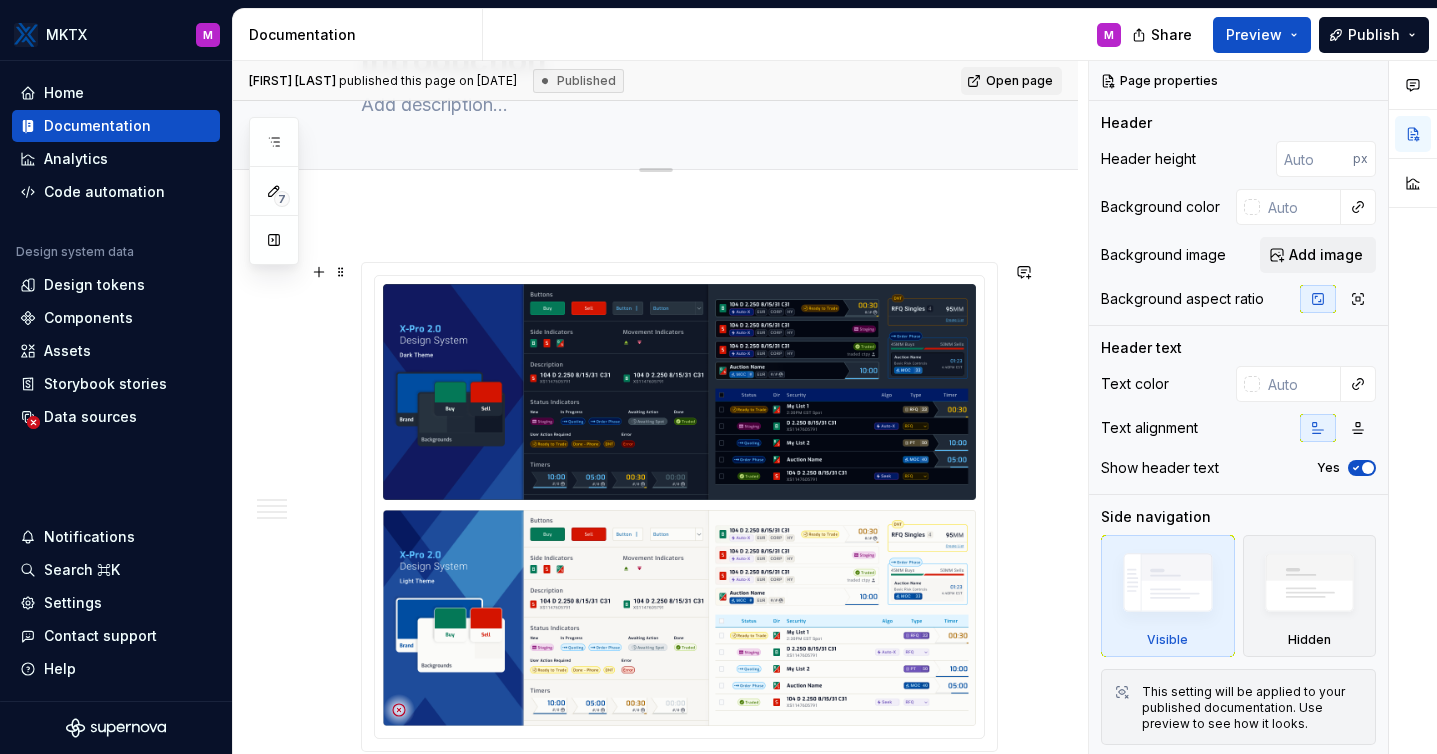 scroll, scrollTop: 0, scrollLeft: 0, axis: both 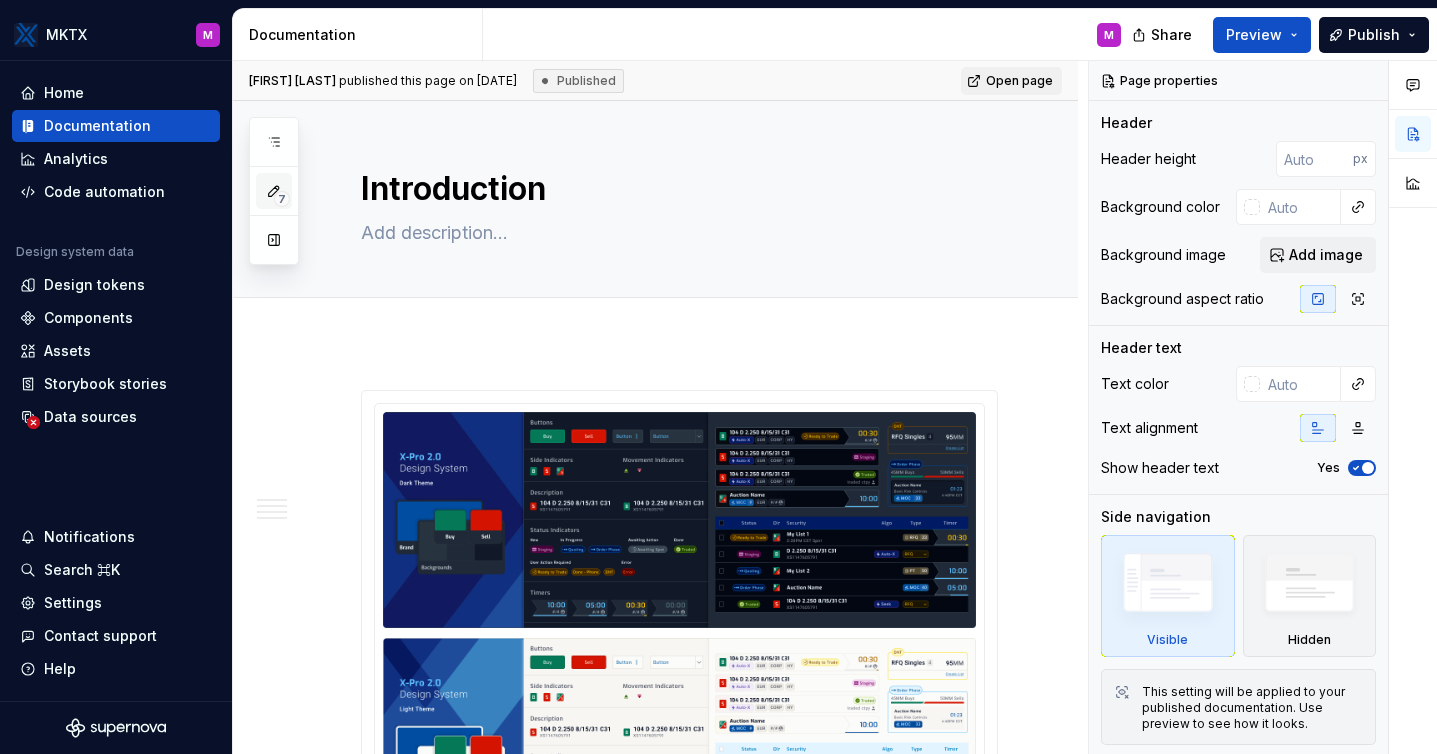 click 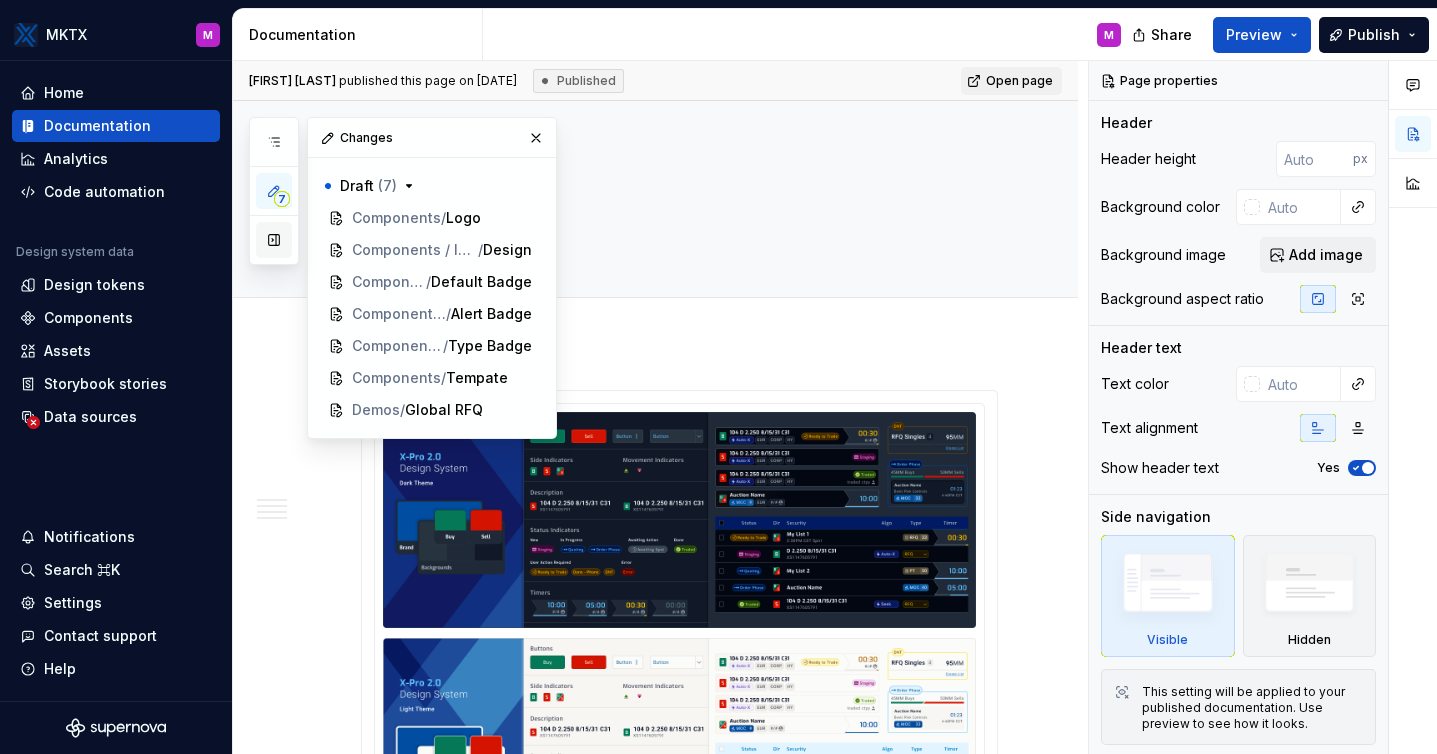 click at bounding box center [274, 240] 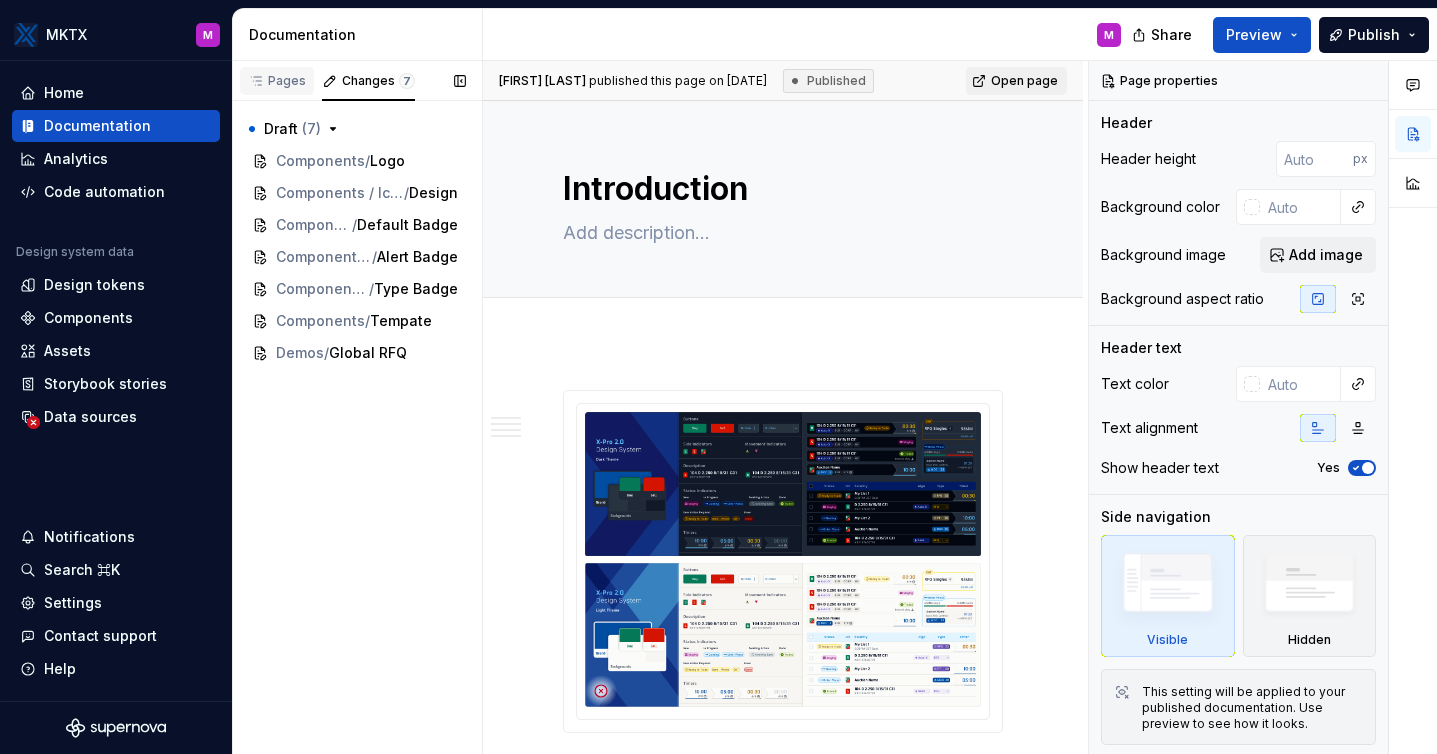 click 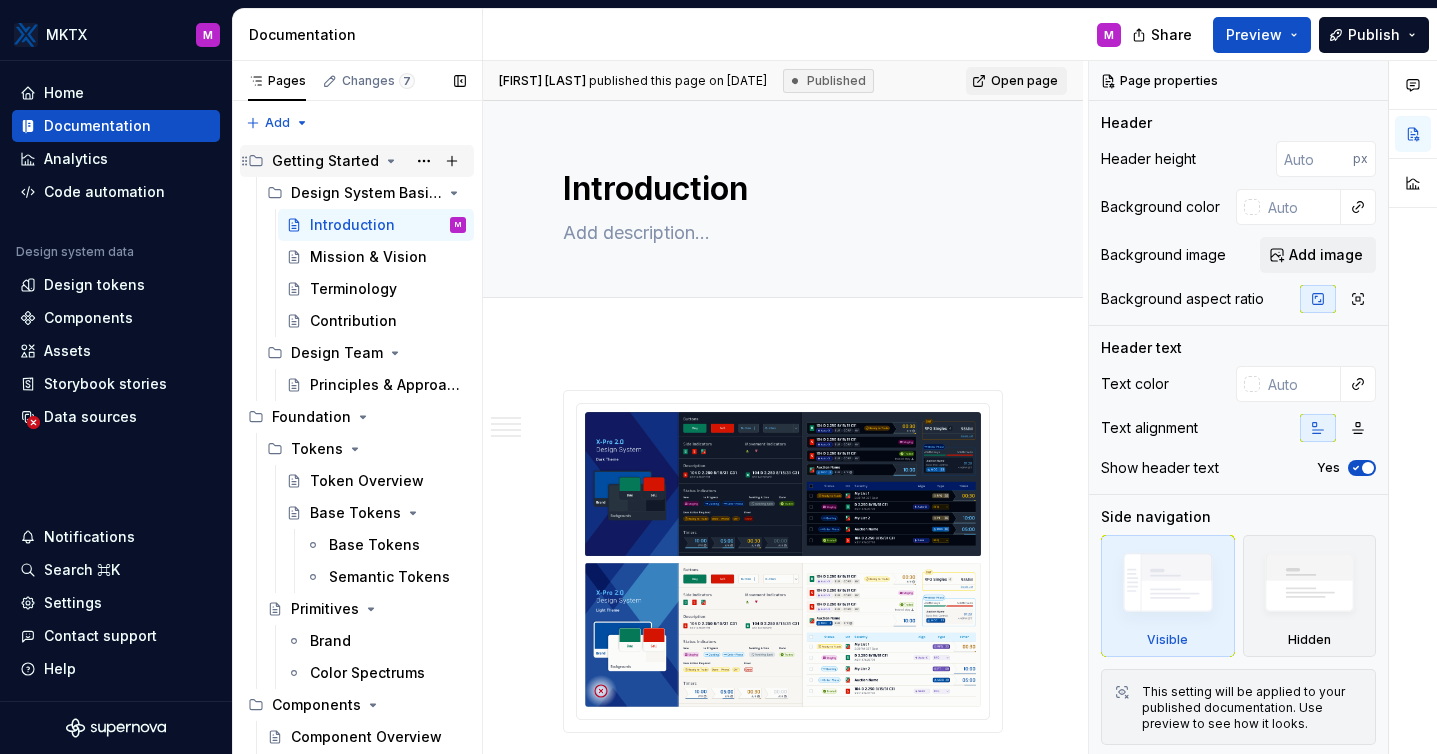 click on "Getting Started" at bounding box center [369, 161] 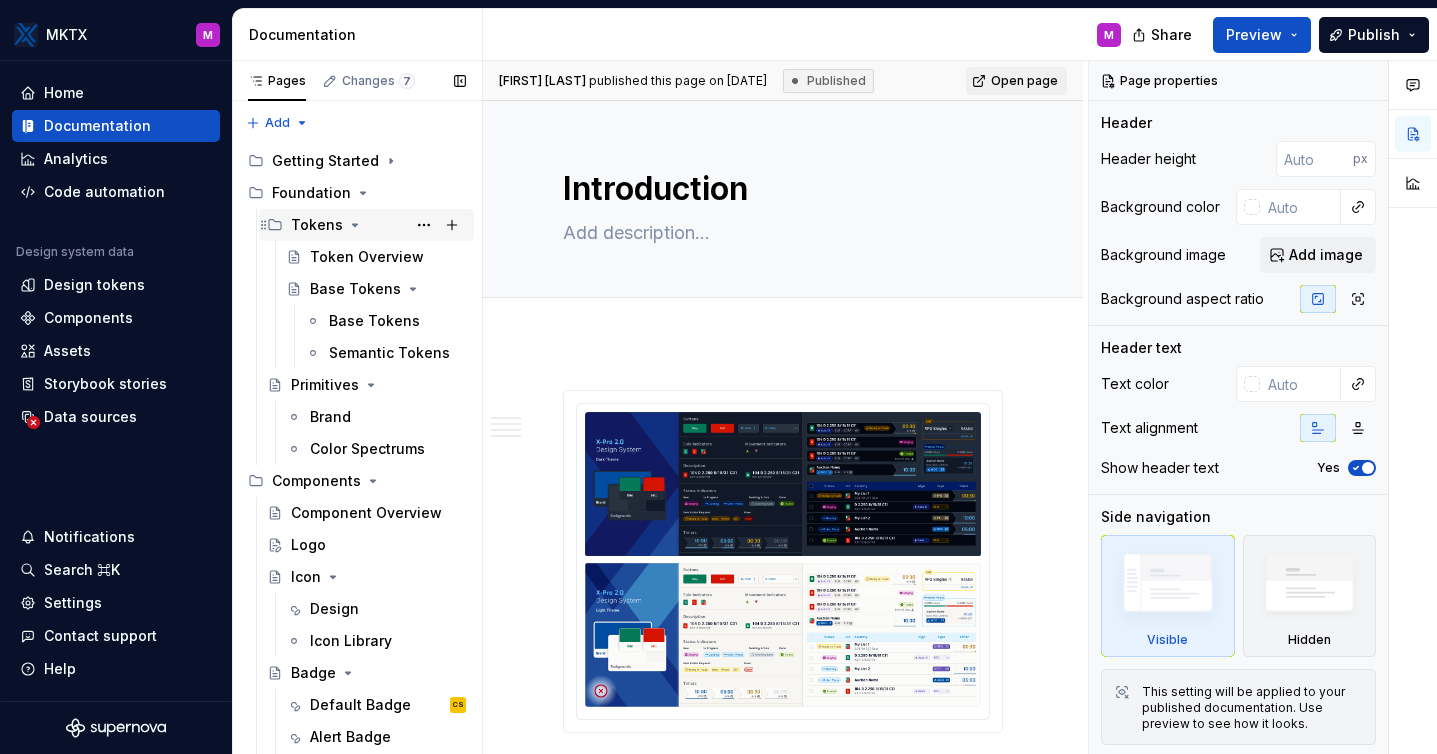 drag, startPoint x: 355, startPoint y: 193, endPoint x: 346, endPoint y: 229, distance: 37.107952 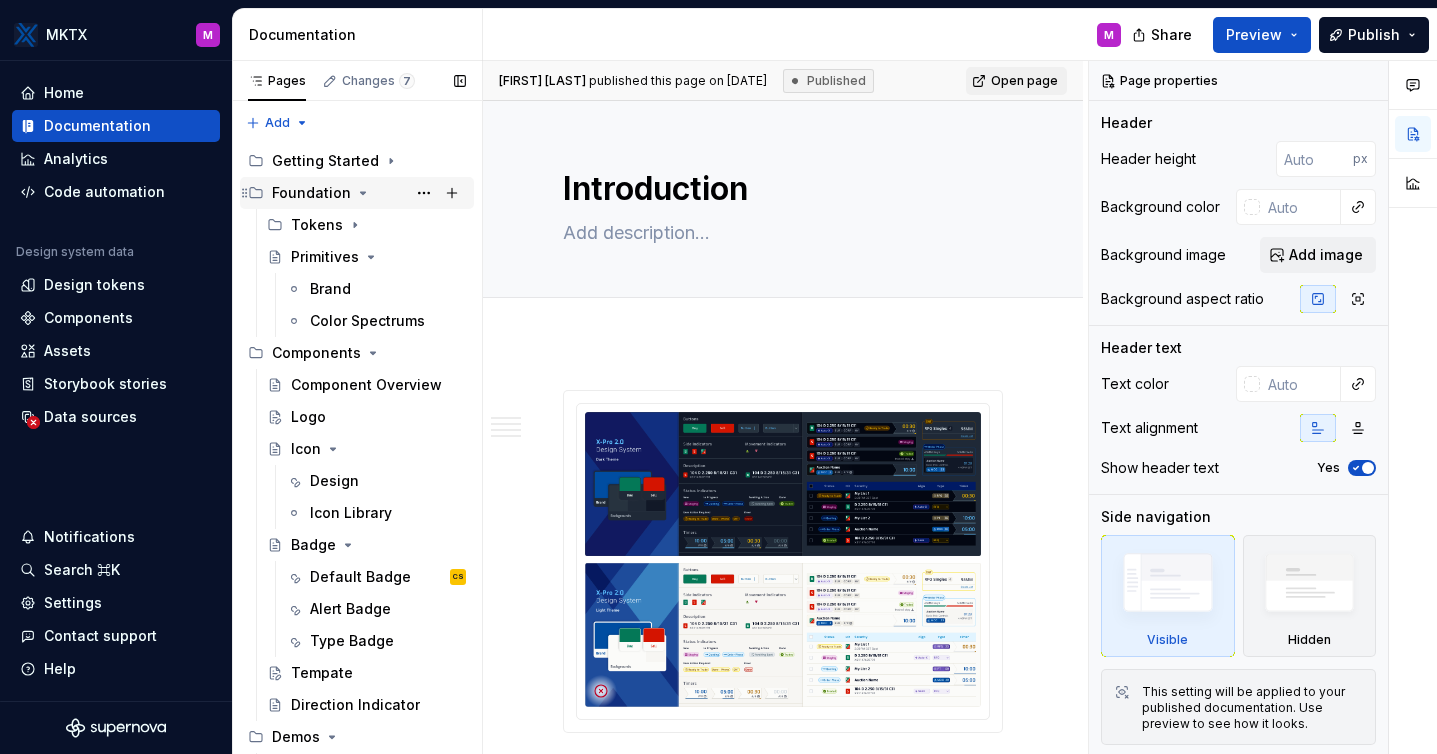 click on "Foundation" at bounding box center [369, 193] 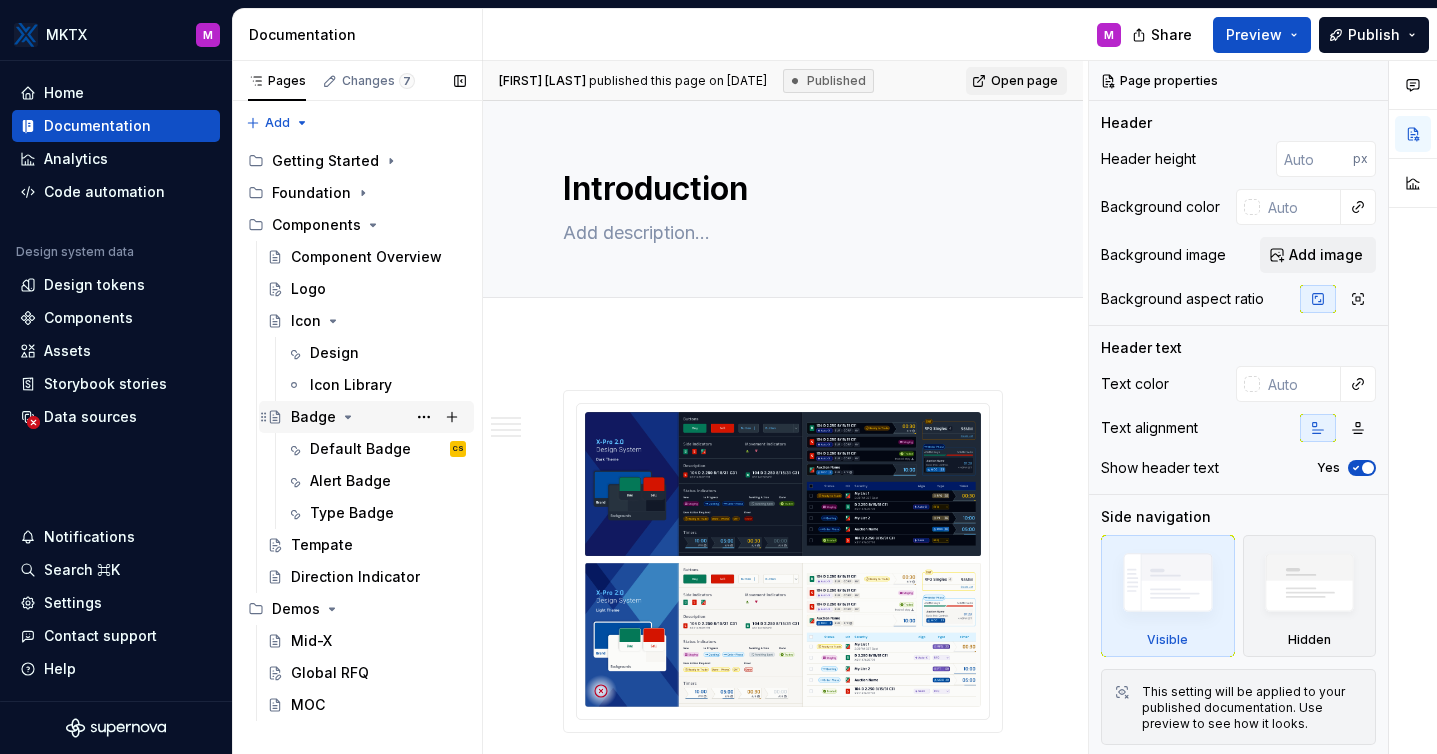 click on "Badge" at bounding box center (313, 417) 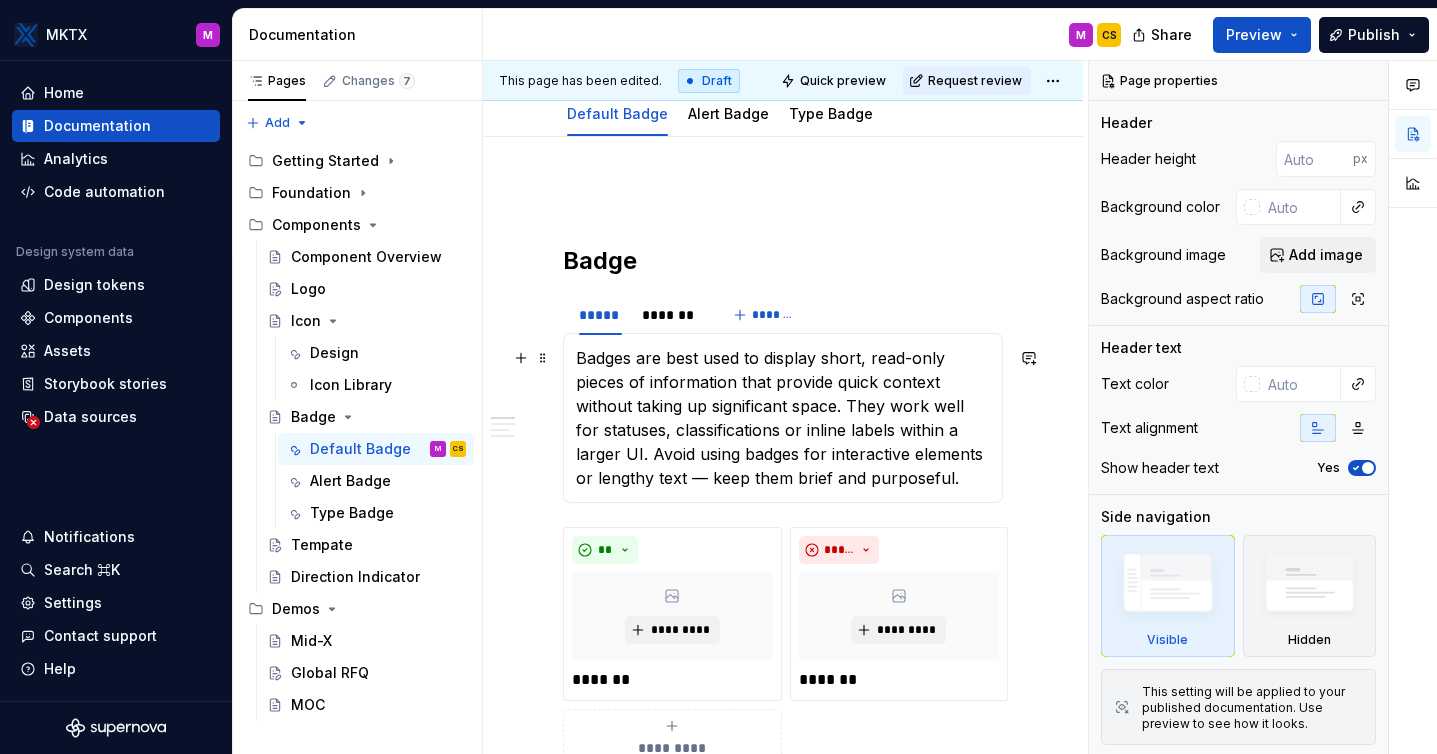 scroll, scrollTop: 334, scrollLeft: 0, axis: vertical 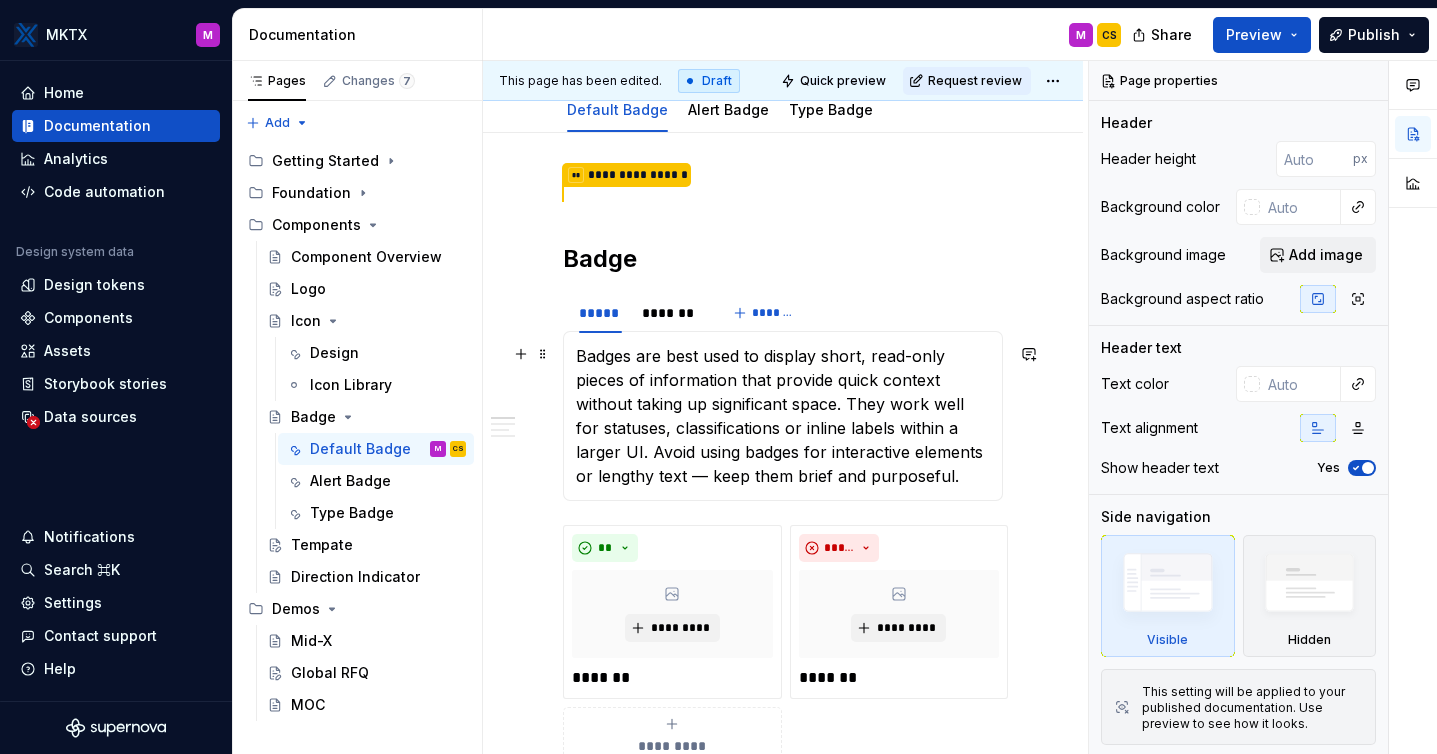 click on "Badges are best used to display short, read-only pieces of information that provide quick context without taking up significant space. They work well for statuses, classifications or inline labels within a larger UI. Avoid using badges for interactive elements or lengthy text — keep them brief and purposeful." at bounding box center (783, 416) 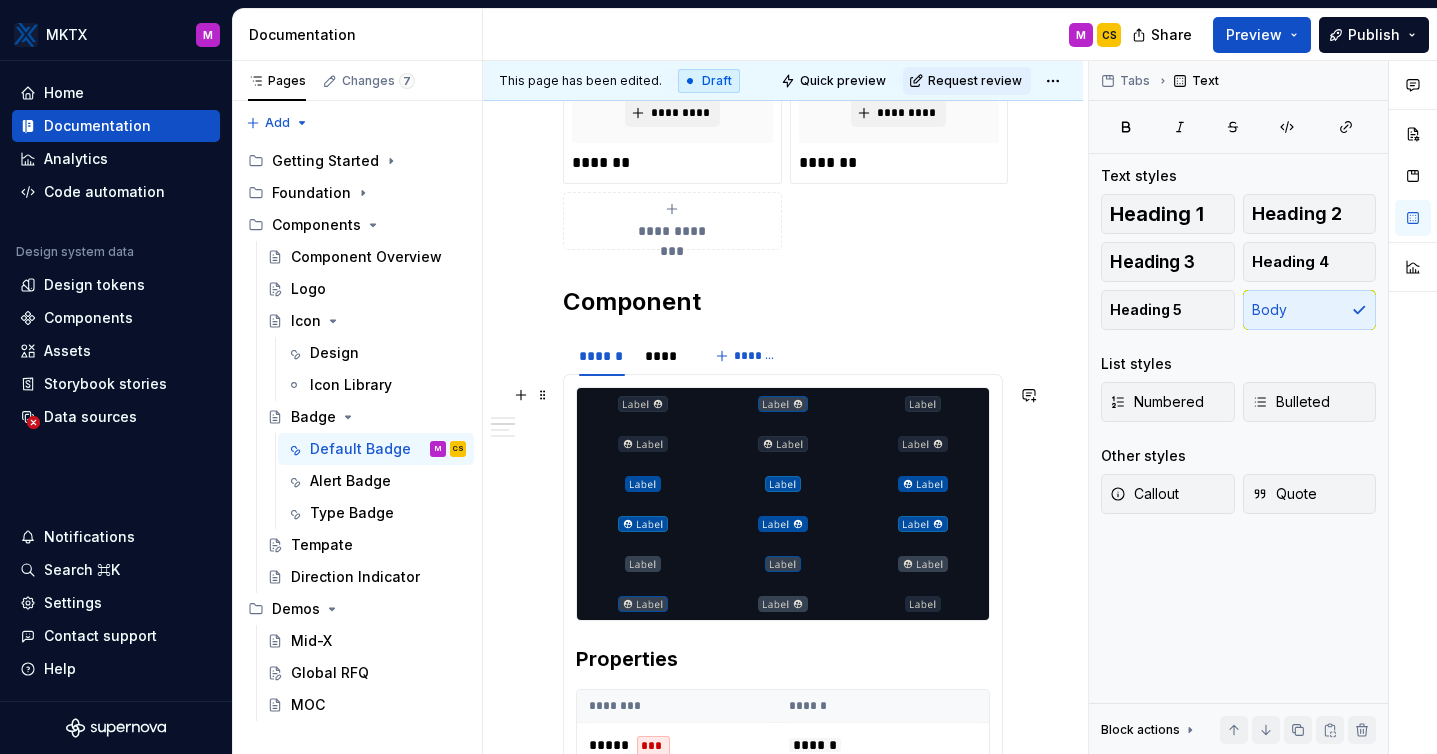 scroll, scrollTop: 857, scrollLeft: 0, axis: vertical 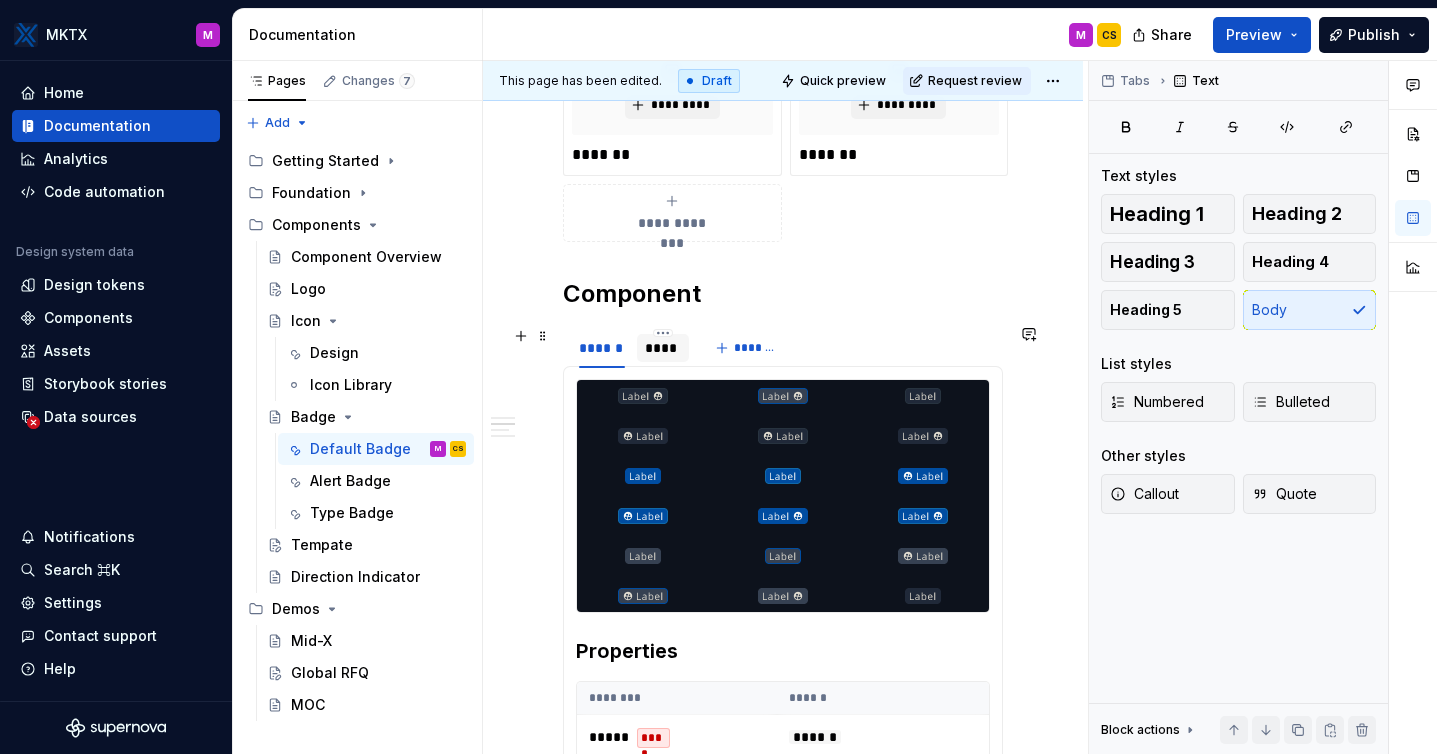 click on "****" at bounding box center [663, 348] 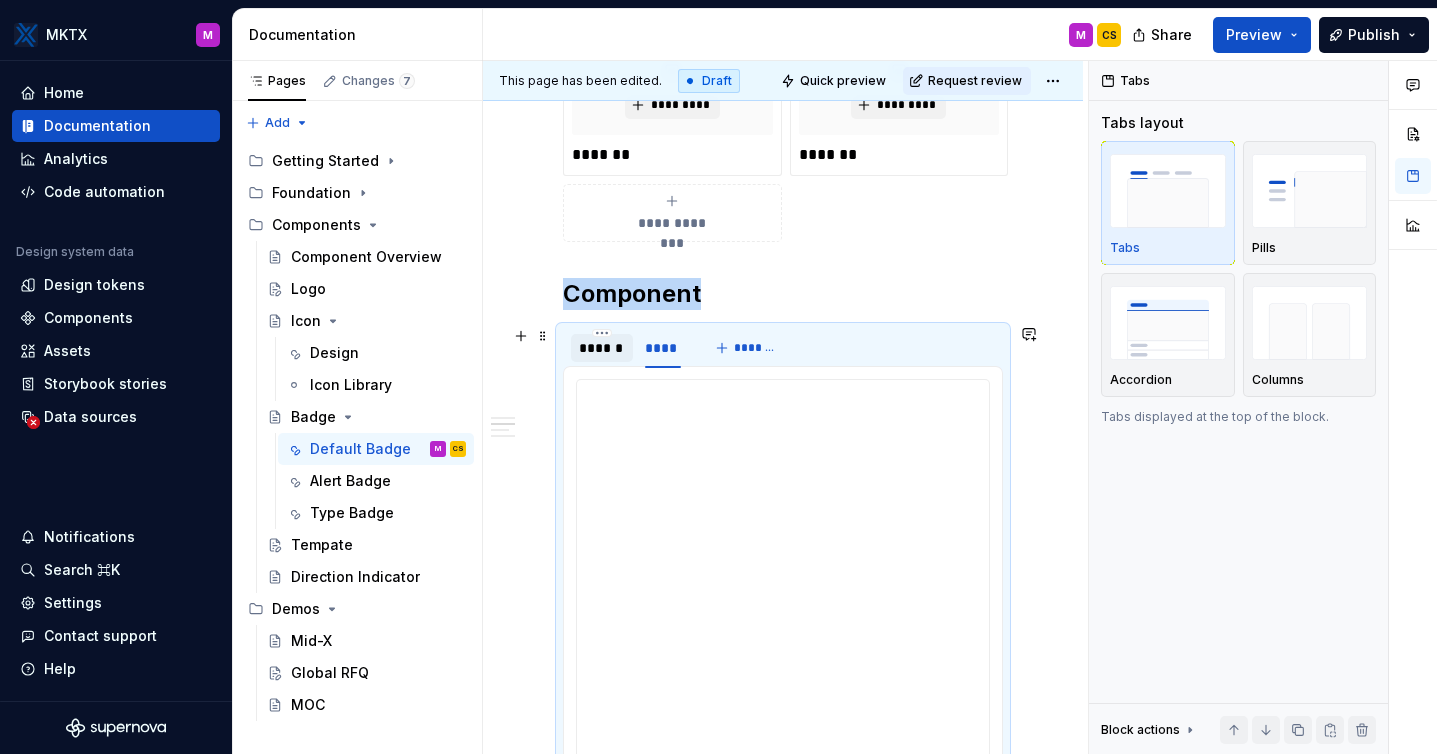 click on "******" at bounding box center (602, 348) 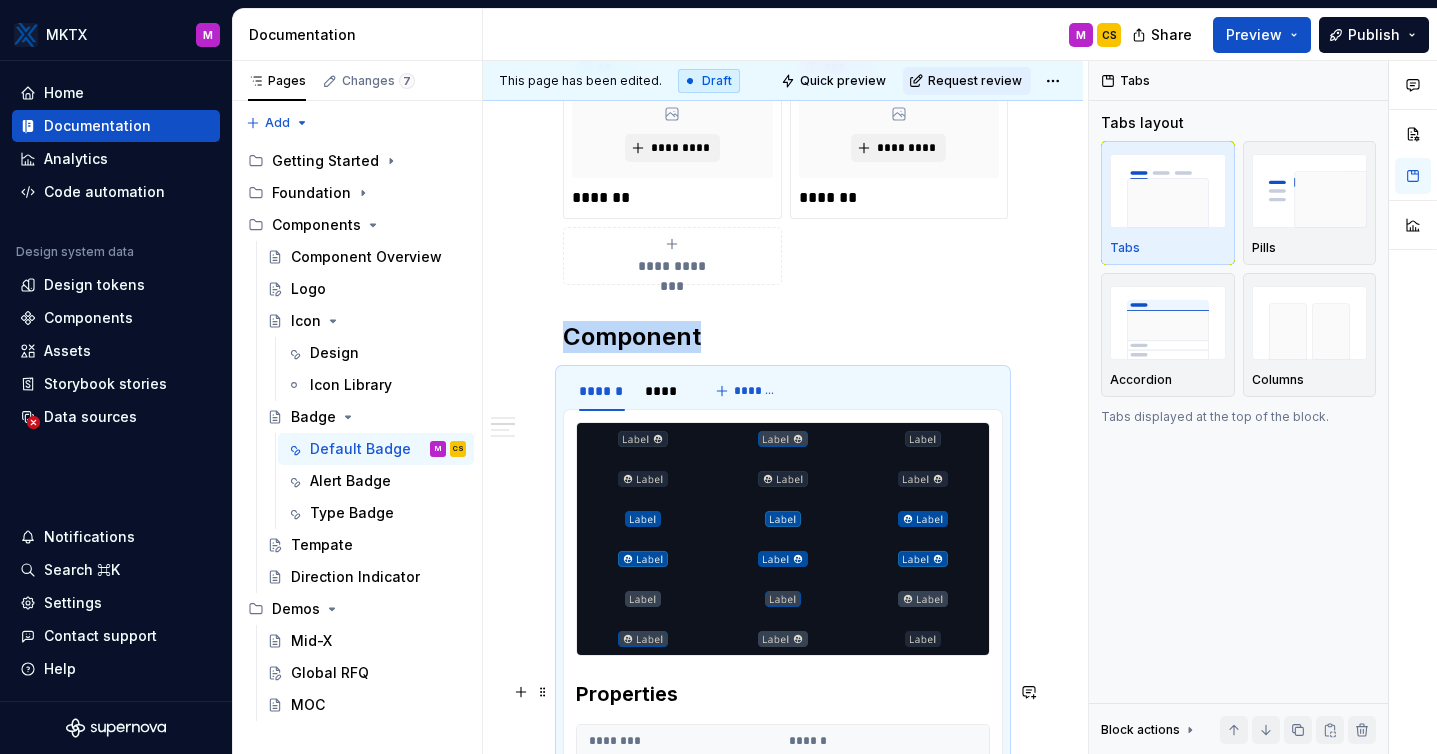scroll, scrollTop: 828, scrollLeft: 0, axis: vertical 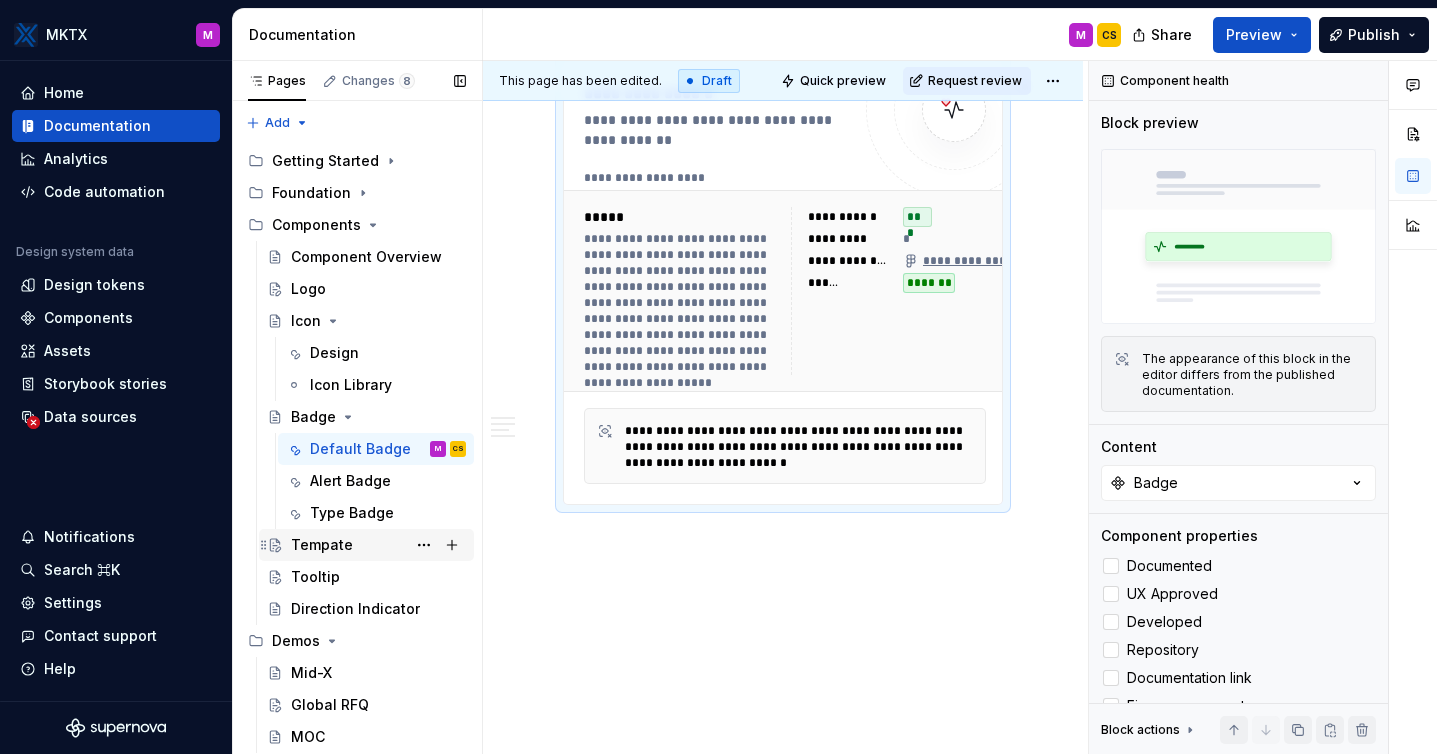 click on "Tempate" at bounding box center [322, 545] 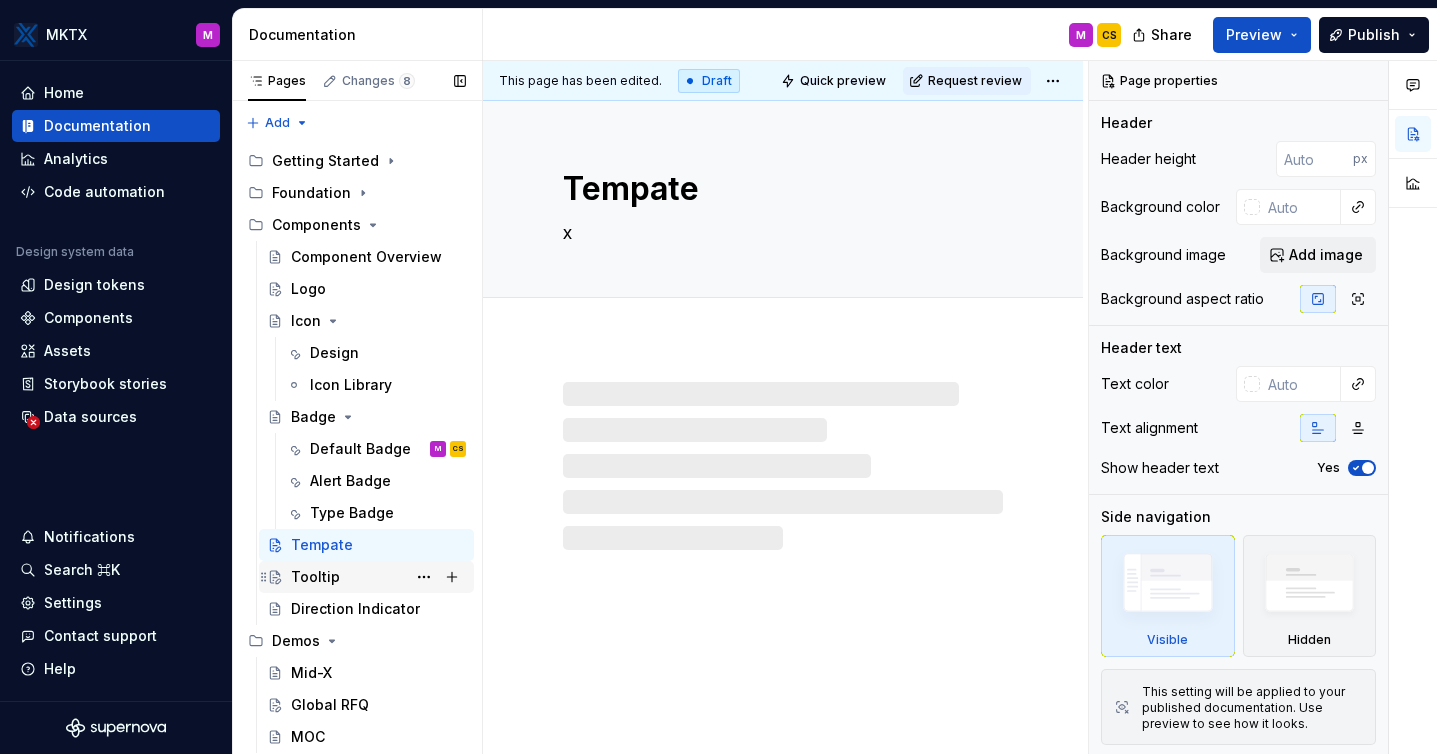 click on "Tooltip" at bounding box center [315, 577] 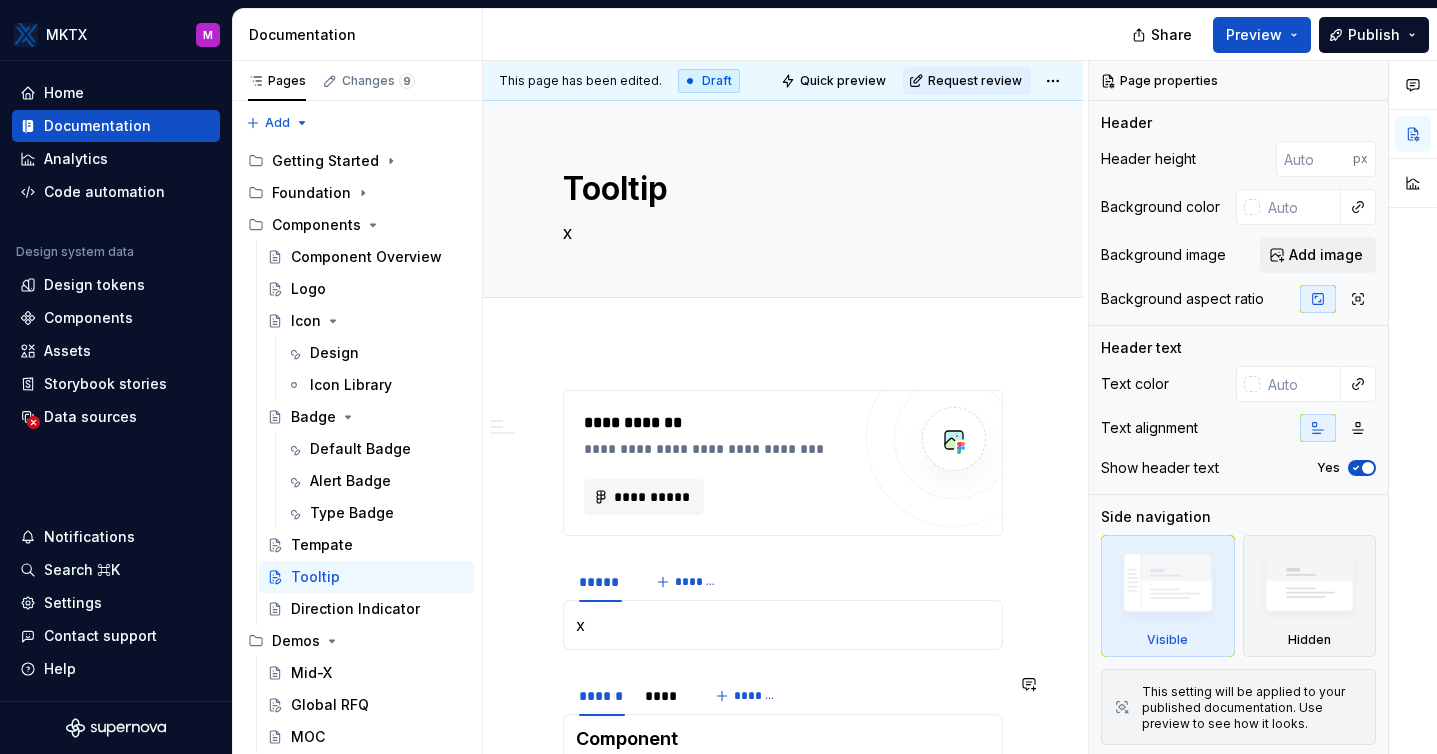 type on "*" 